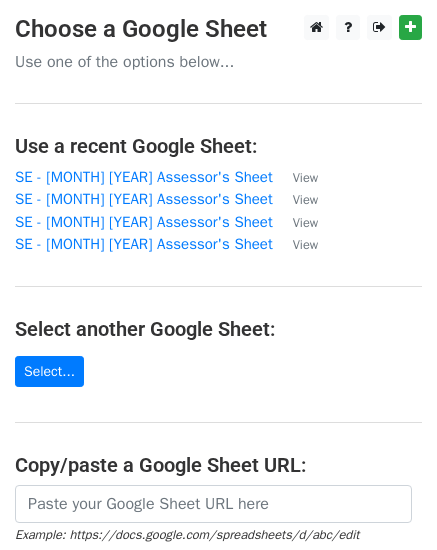 scroll, scrollTop: 0, scrollLeft: 0, axis: both 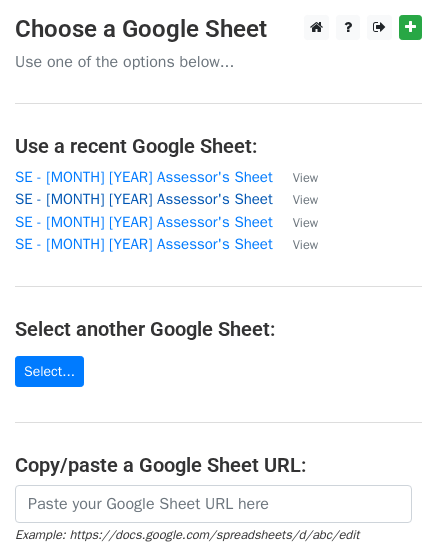 click on "SE - August 2025 Assessor's Sheet" at bounding box center (144, 199) 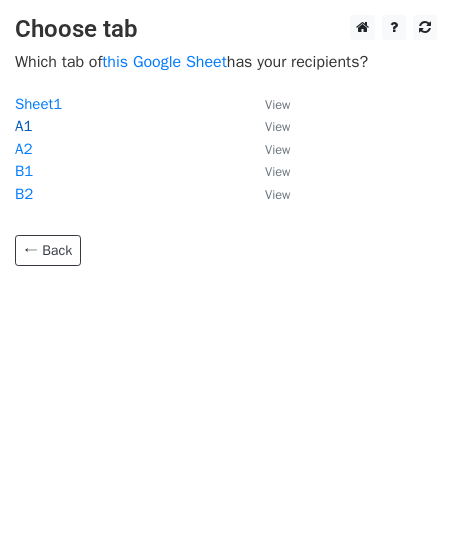 scroll, scrollTop: 0, scrollLeft: 0, axis: both 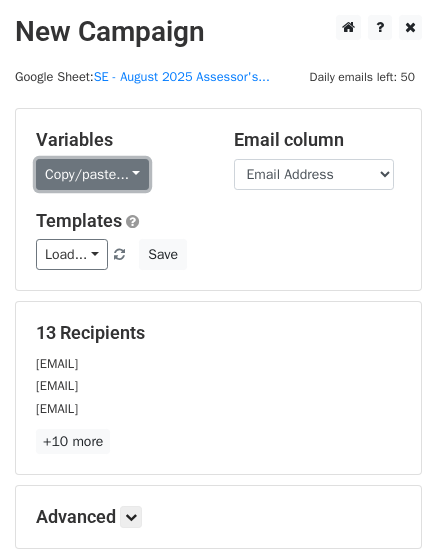 click on "Copy/paste..." at bounding box center [92, 174] 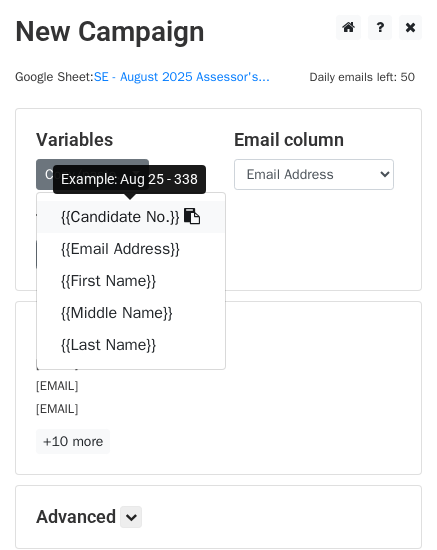 click on "{{Candidate No.}}" at bounding box center (131, 217) 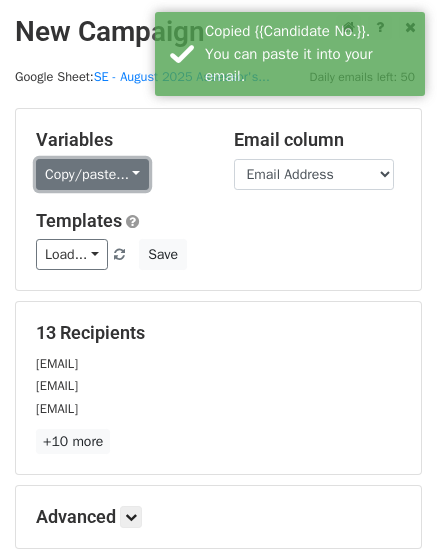 click on "Copy/paste..." at bounding box center (92, 174) 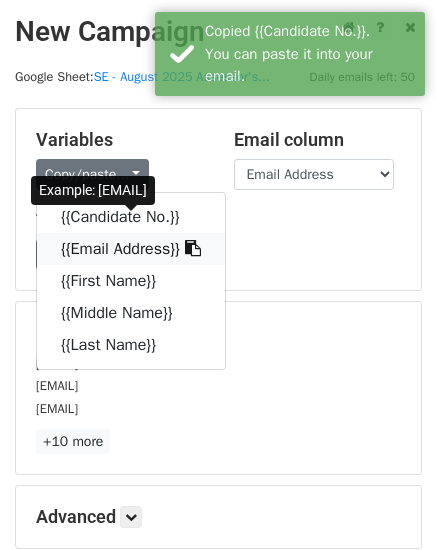 click on "{{Email Address}}" at bounding box center (131, 249) 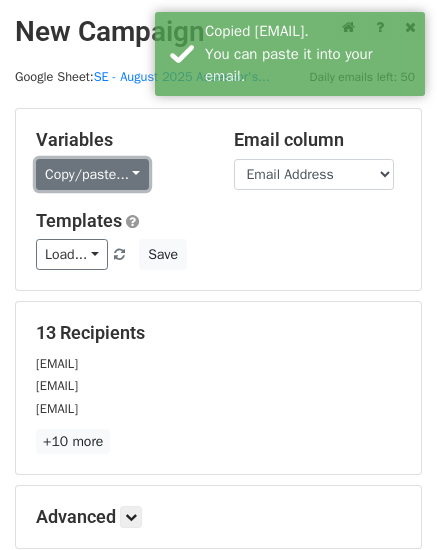 click on "Copy/paste..." at bounding box center [92, 174] 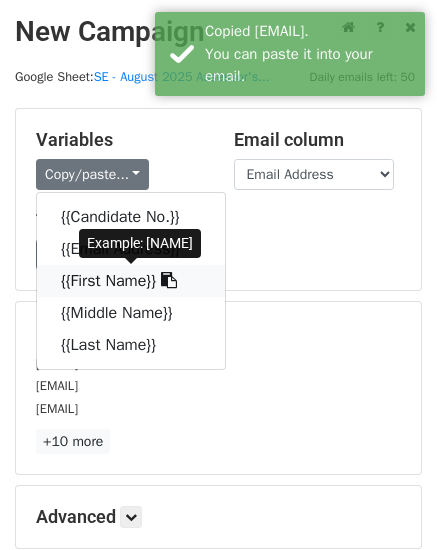 click on "{{First Name}}" at bounding box center [131, 281] 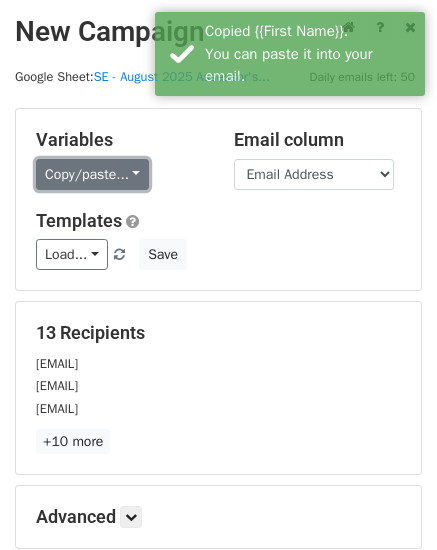 click on "Copy/paste..." at bounding box center (92, 174) 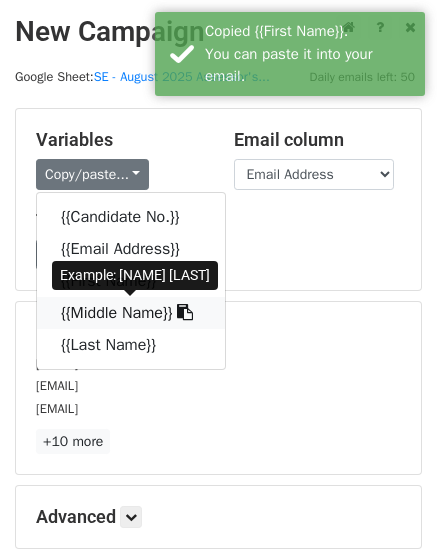 click on "{{Middle Name}}" at bounding box center (131, 313) 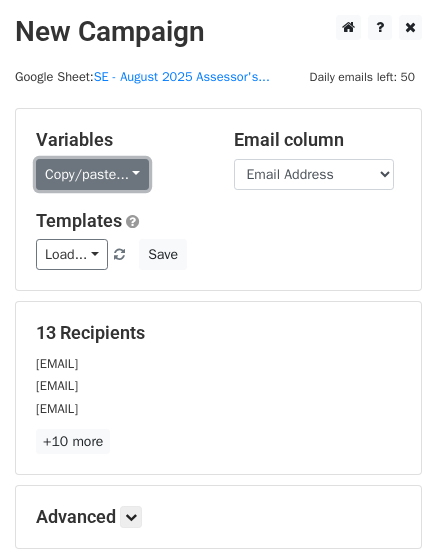 click on "Copy/paste..." at bounding box center [92, 174] 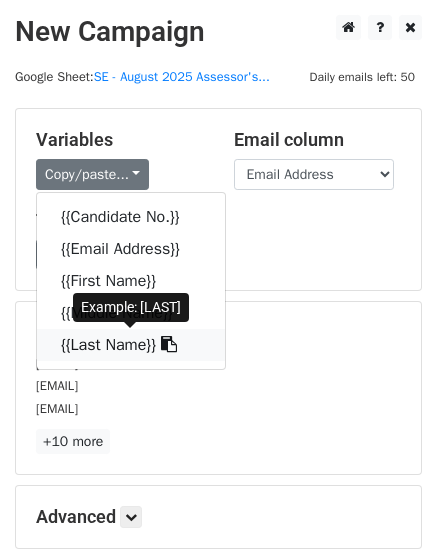 click on "{{Last Name}}" at bounding box center [131, 345] 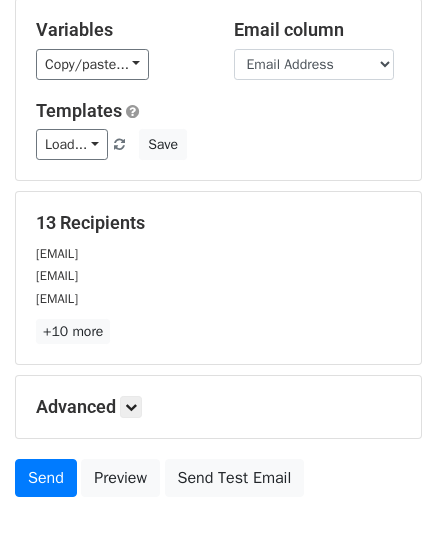 scroll, scrollTop: 227, scrollLeft: 0, axis: vertical 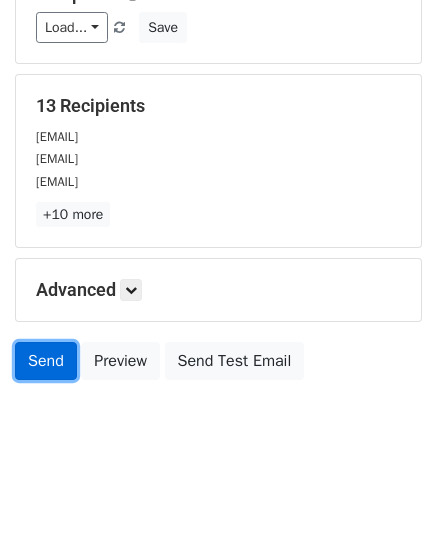 click on "Send" at bounding box center (46, 361) 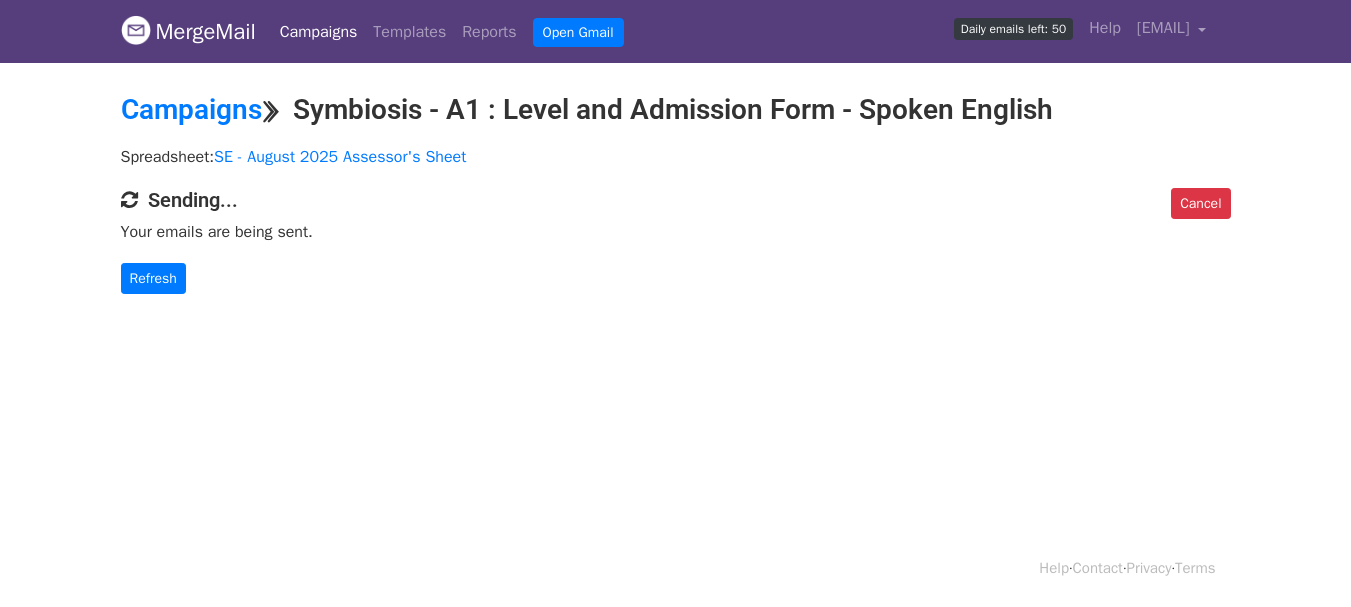 scroll, scrollTop: 0, scrollLeft: 0, axis: both 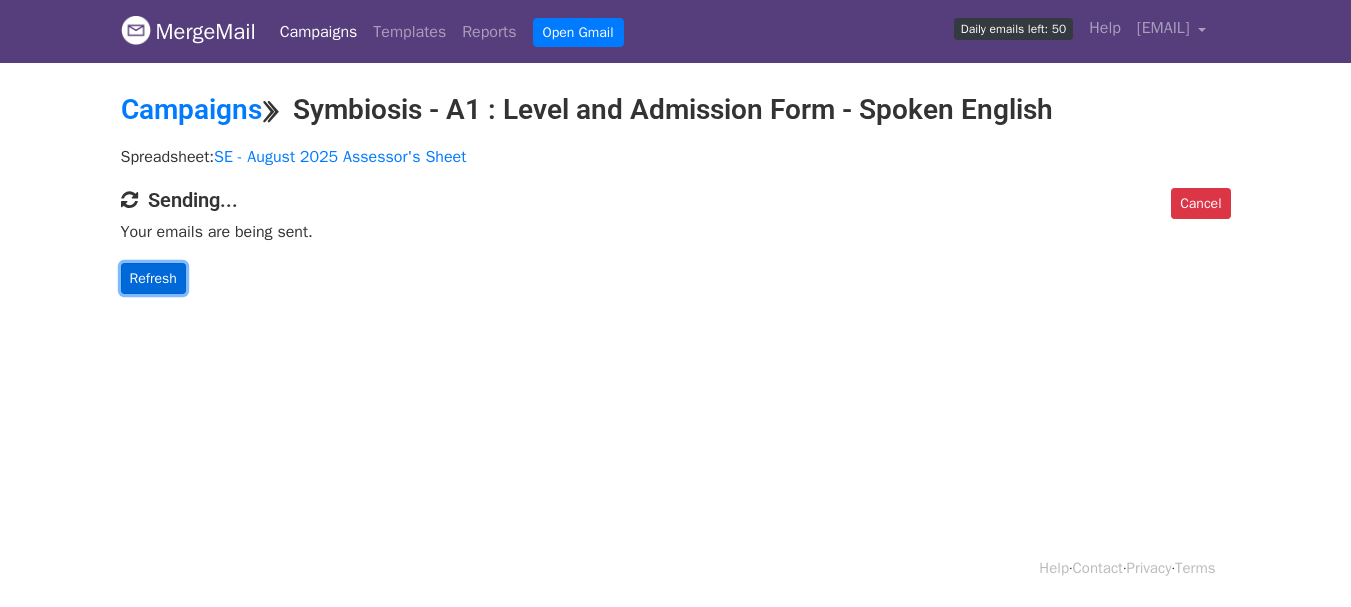 click on "Refresh" at bounding box center (153, 278) 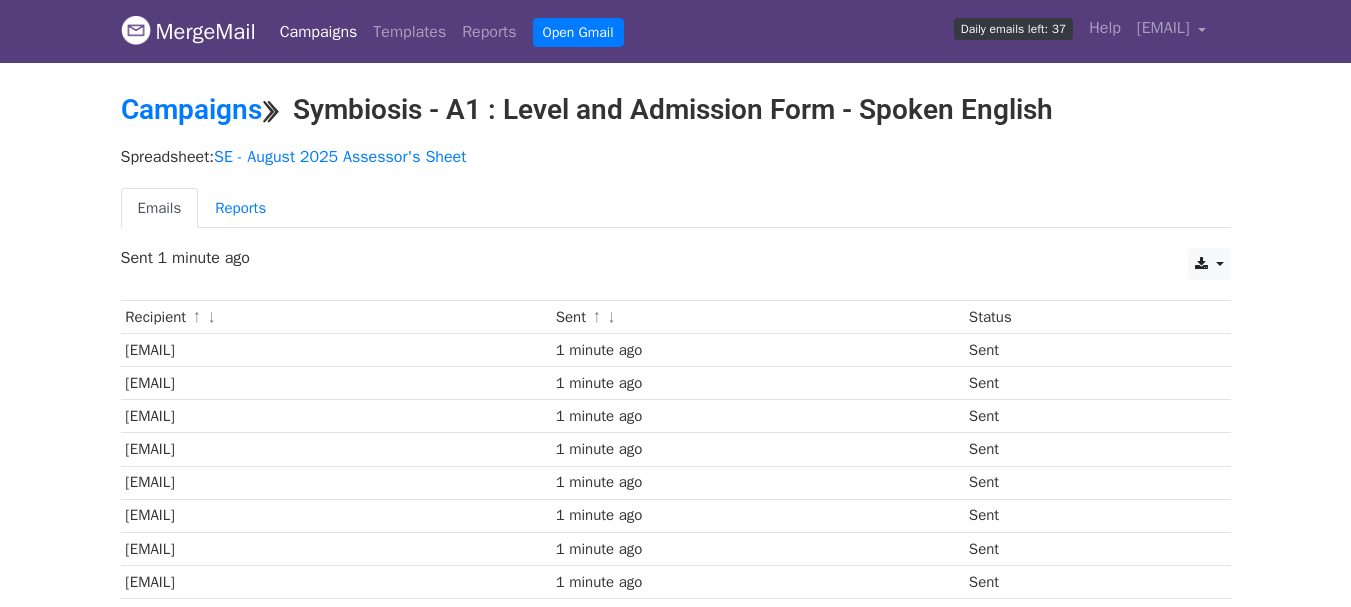 scroll, scrollTop: 0, scrollLeft: 0, axis: both 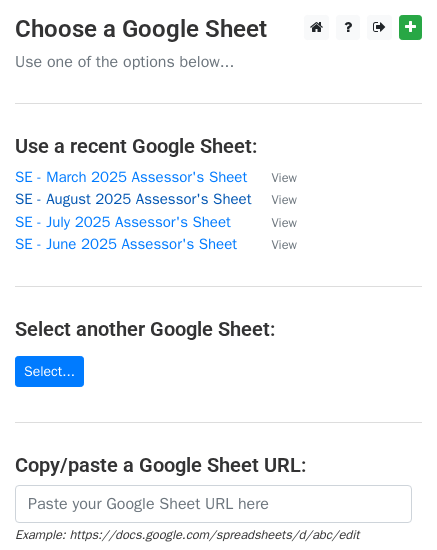 click on "SE - August 2025 Assessor's Sheet" at bounding box center (133, 199) 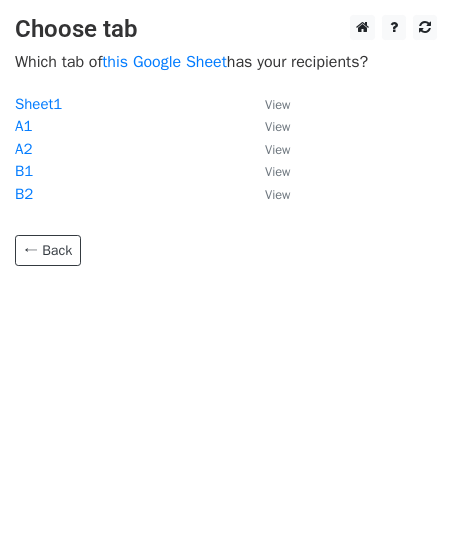 scroll, scrollTop: 0, scrollLeft: 0, axis: both 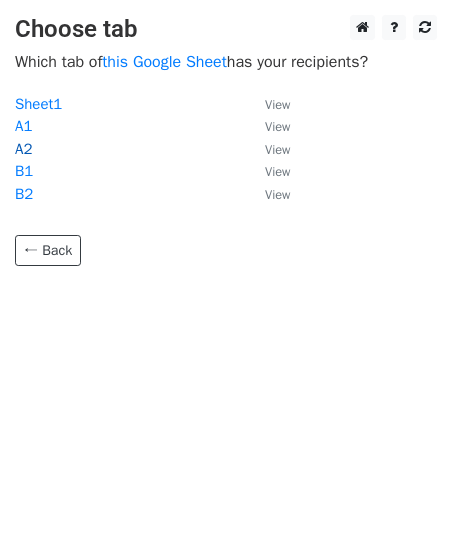 click on "A2" at bounding box center (23, 149) 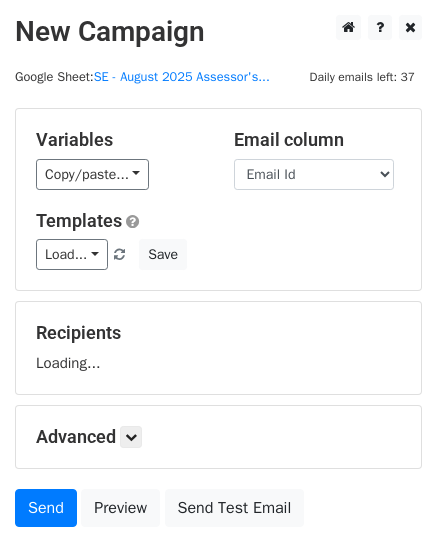 scroll, scrollTop: 0, scrollLeft: 0, axis: both 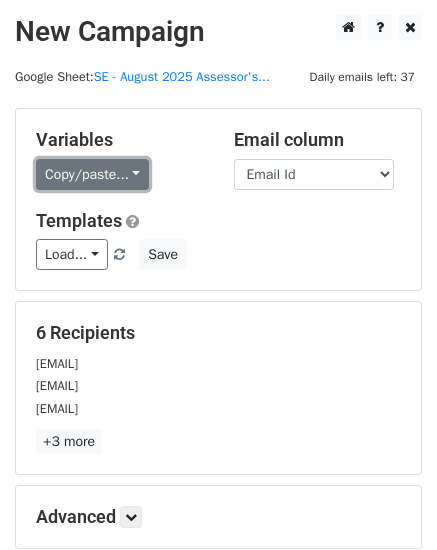 click on "Copy/paste..." at bounding box center (92, 174) 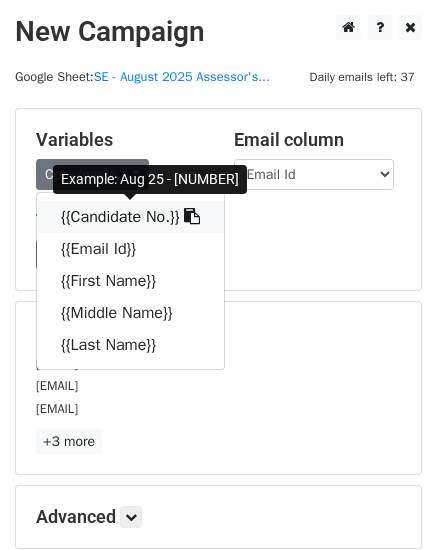 click on "{{Candidate No.}}" at bounding box center (130, 217) 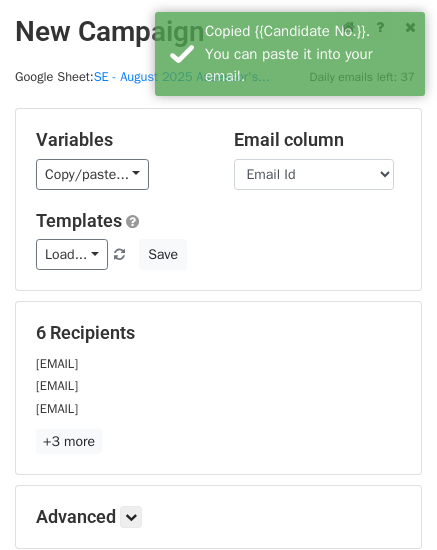 click on "Variables
Copy/paste...
{{Candidate No.}}
{{Email Id}}
{{First Name}}
{{Middle Name}}
{{Last Name}}
Email column
Candidate No.
Email Id
First Name
Middle Name
Last Name
Templates
Load...
Level and Admission Form - Spoken English B1
Level and Admission Form - Spoken English B2
Level and Admission Form - Spoken English A2
Level and Admission Form - Spoken English A1
Level and Admission Form - Spoken English B2+
Level and Admission Form - Spoken English A1
Level and Admission Form - Spoken English B1
Level and Admission Form - Spoken English A2
Level and Admission Form - Spoken English A2
Save" at bounding box center [218, 199] 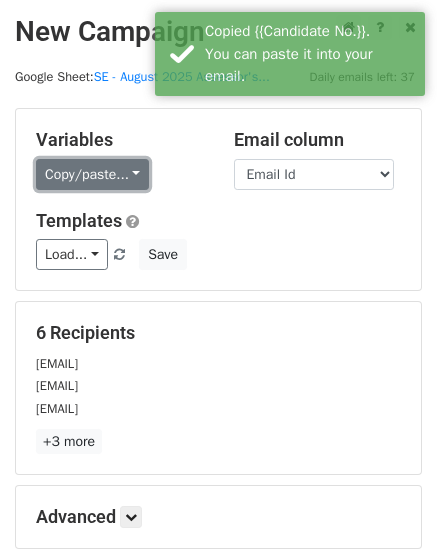 click on "Copy/paste..." at bounding box center [92, 174] 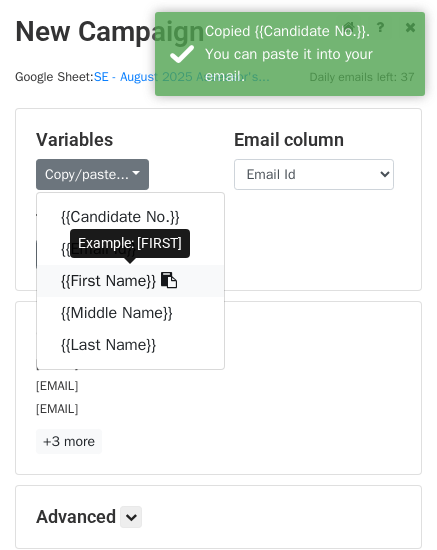 click on "{{First Name}}" at bounding box center [130, 281] 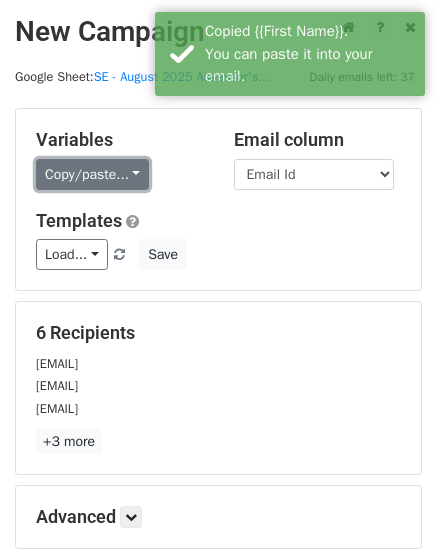 click on "Copy/paste..." at bounding box center (92, 174) 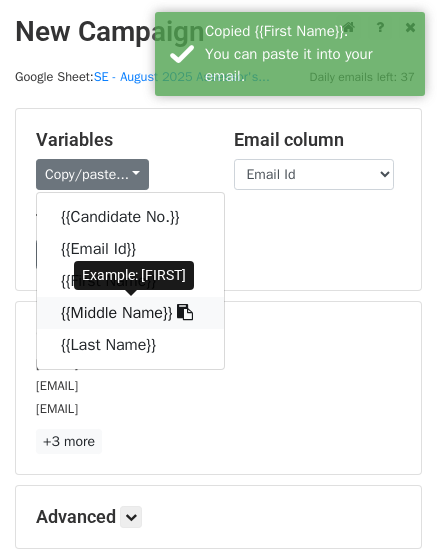 click on "{{Middle Name}}" at bounding box center [130, 313] 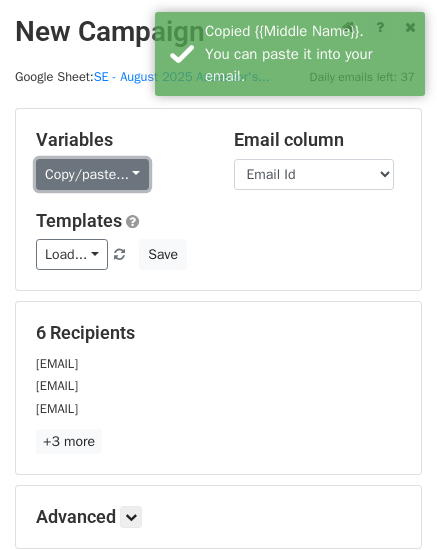click on "Copy/paste..." at bounding box center [92, 174] 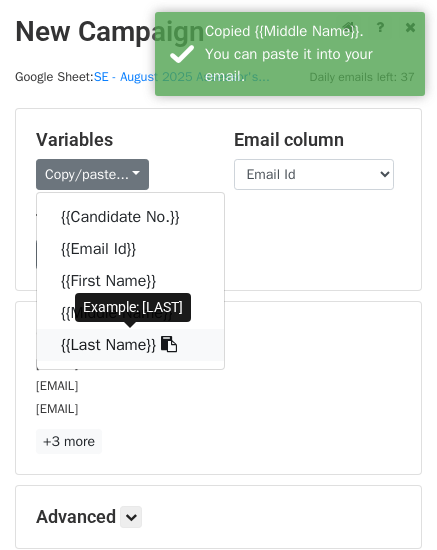 click on "{{Last Name}}" at bounding box center [130, 345] 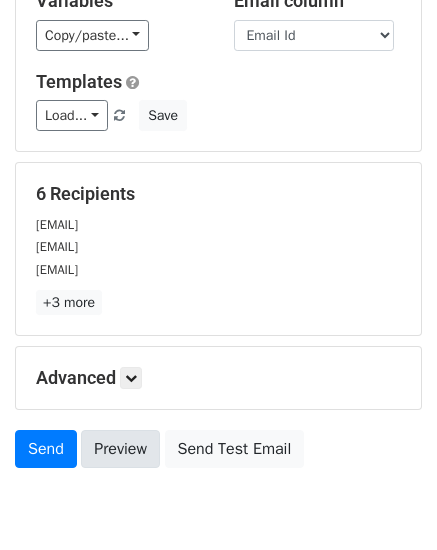 scroll, scrollTop: 227, scrollLeft: 0, axis: vertical 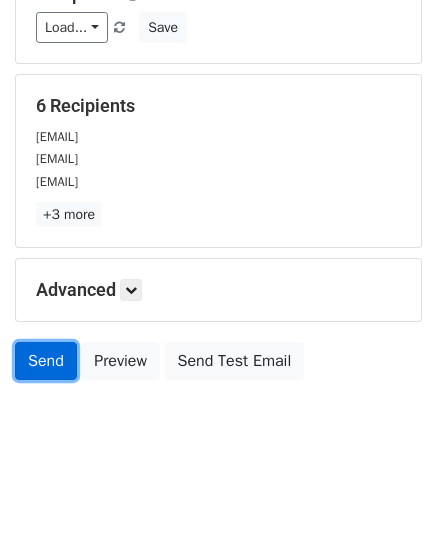 click on "Send" at bounding box center (46, 361) 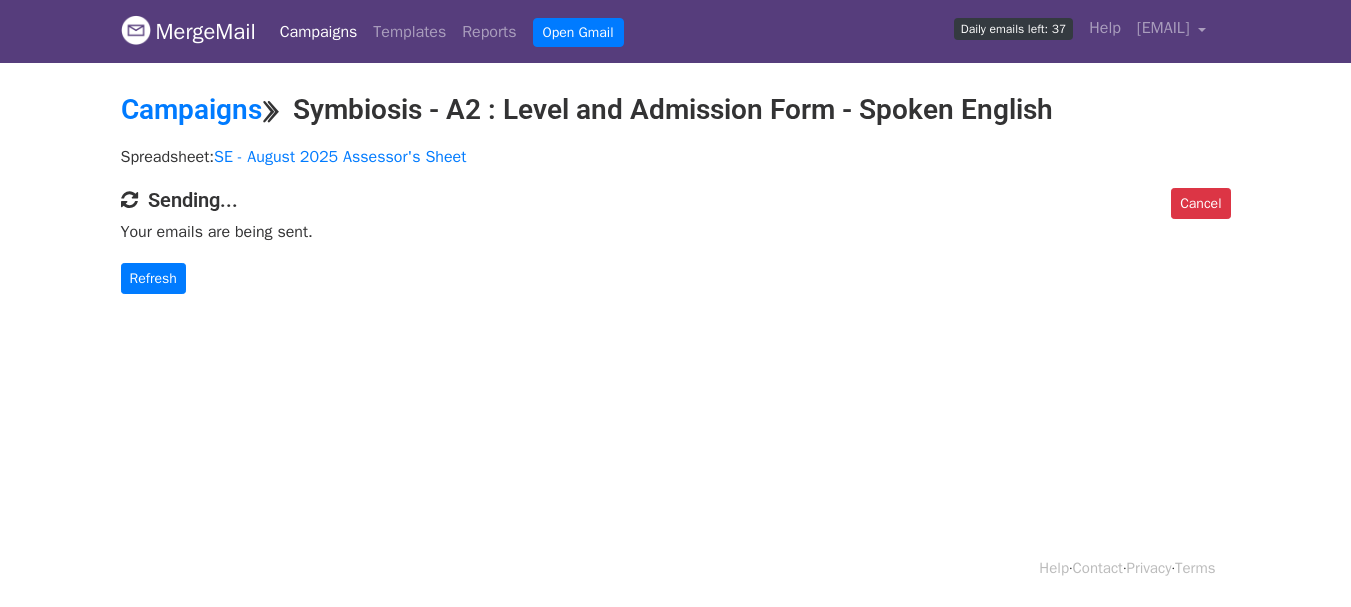 scroll, scrollTop: 0, scrollLeft: 0, axis: both 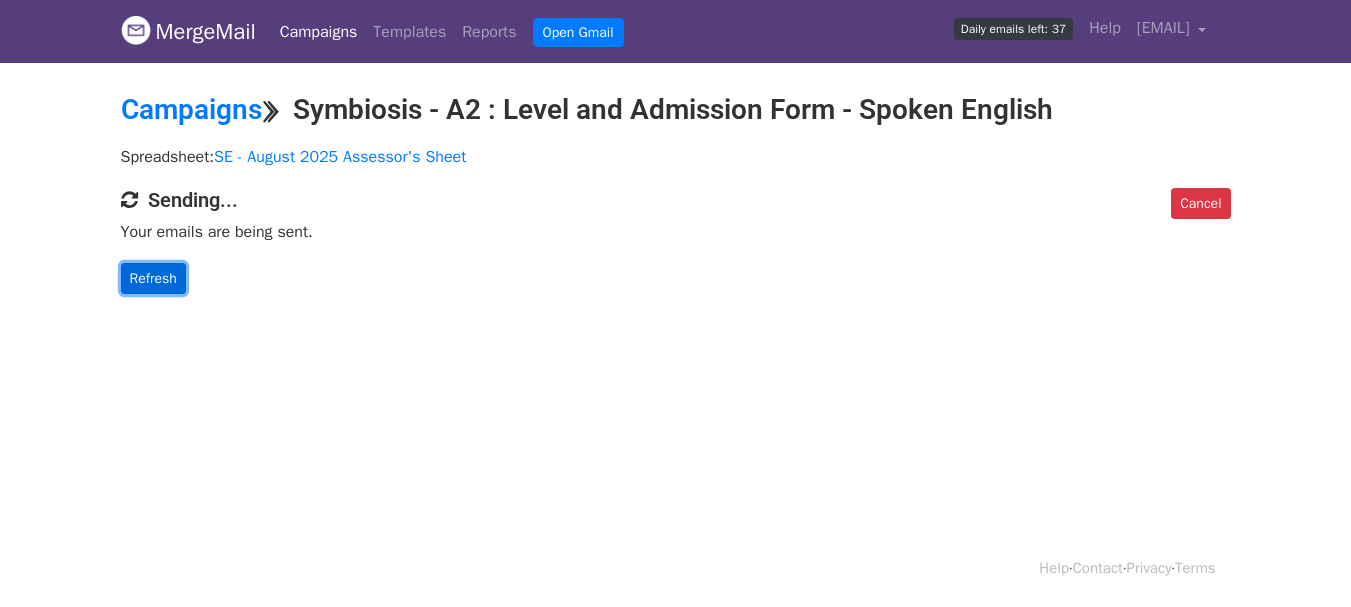 click on "Refresh" at bounding box center (153, 278) 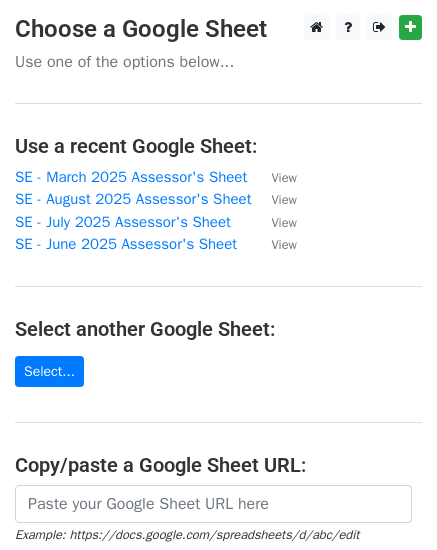 scroll, scrollTop: 0, scrollLeft: 0, axis: both 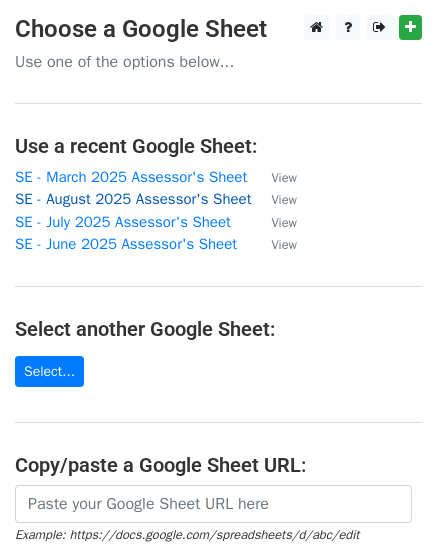 click on "SE - August 2025 Assessor's Sheet" at bounding box center [133, 199] 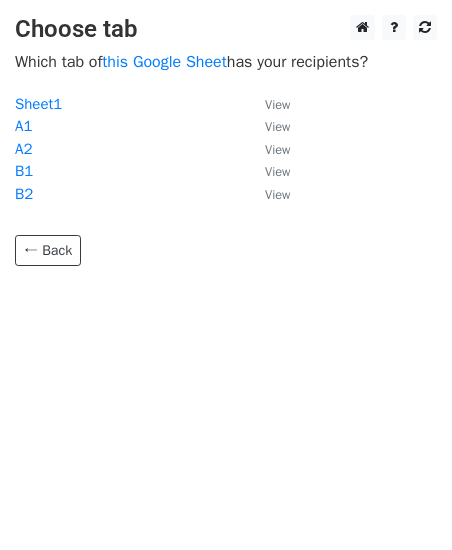 scroll, scrollTop: 0, scrollLeft: 0, axis: both 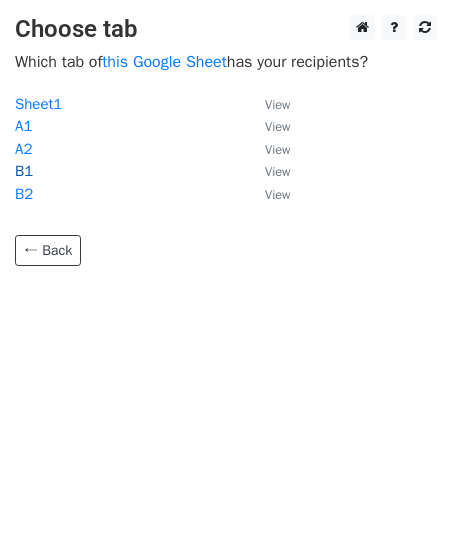 click on "B1" at bounding box center (24, 171) 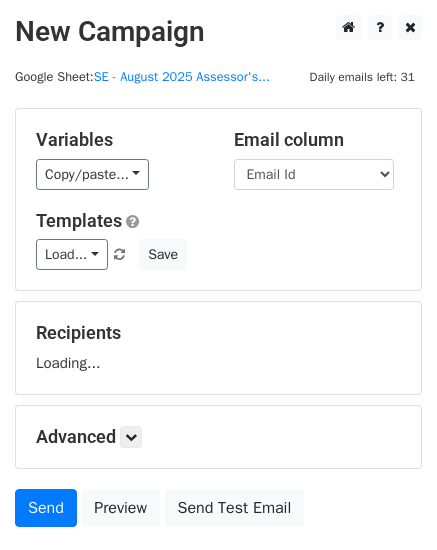scroll, scrollTop: 0, scrollLeft: 0, axis: both 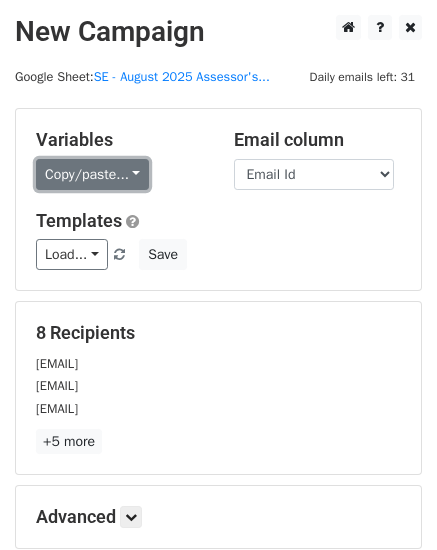 click on "Copy/paste..." at bounding box center (92, 174) 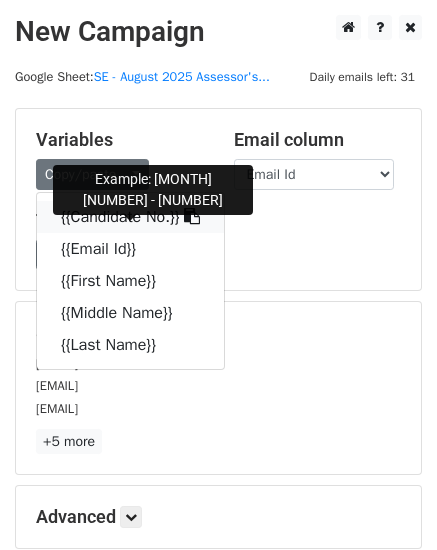 click on "{{Candidate No.}}" at bounding box center (130, 217) 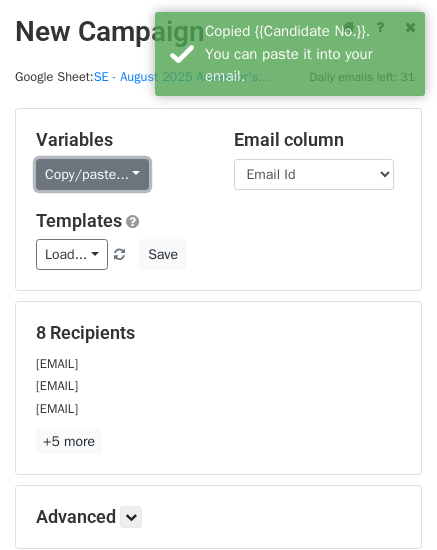 click on "Copy/paste..." at bounding box center (92, 174) 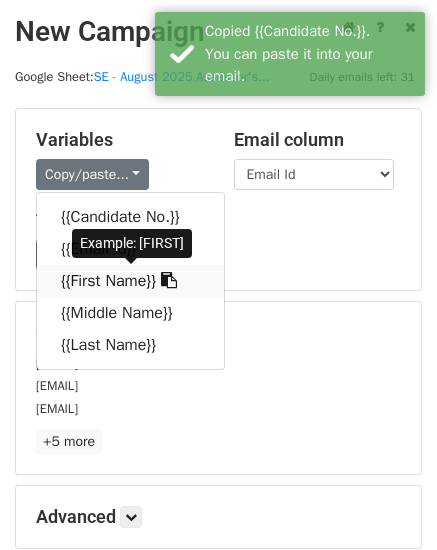 click on "{{First Name}}" at bounding box center [130, 281] 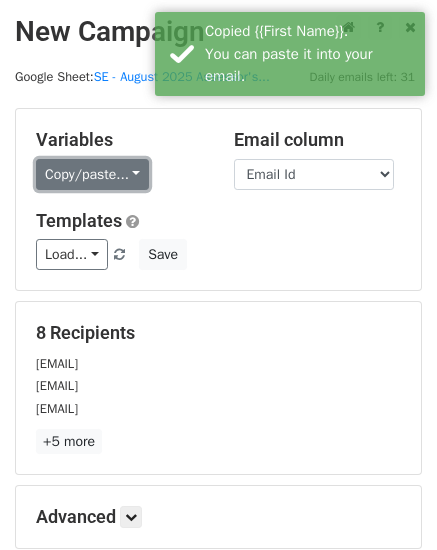 click on "Copy/paste..." at bounding box center (92, 174) 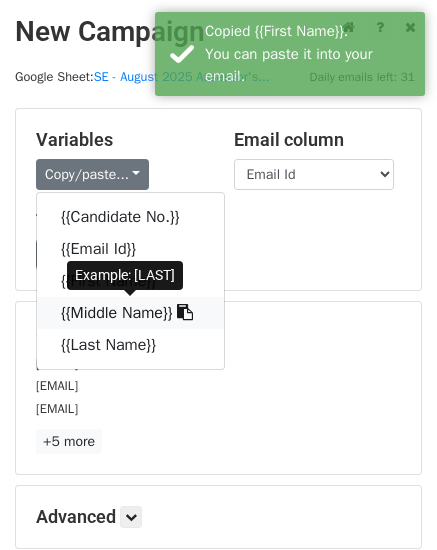 click on "{{Middle Name}}" at bounding box center [130, 313] 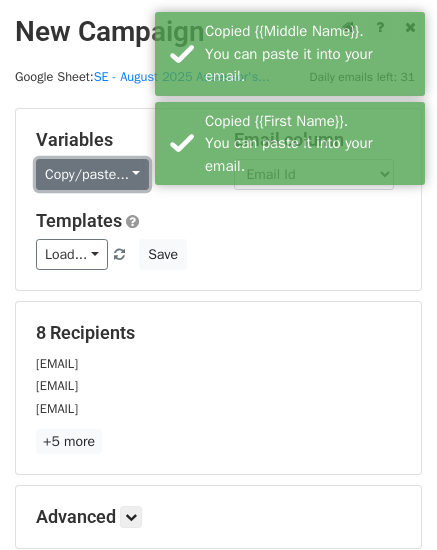 click on "Copy/paste..." at bounding box center [92, 174] 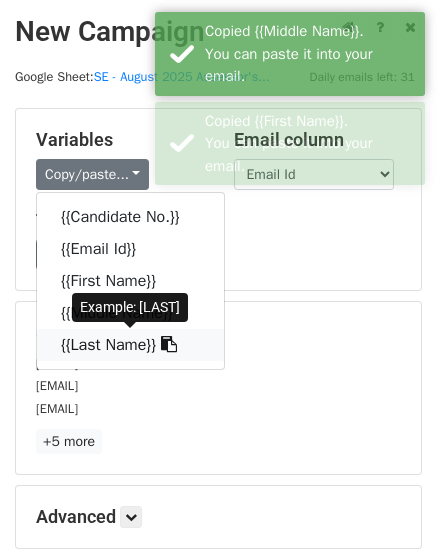 click on "{{Last Name}}" at bounding box center [130, 345] 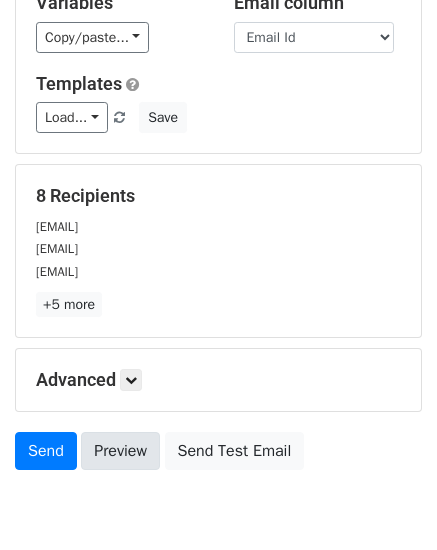 scroll, scrollTop: 227, scrollLeft: 0, axis: vertical 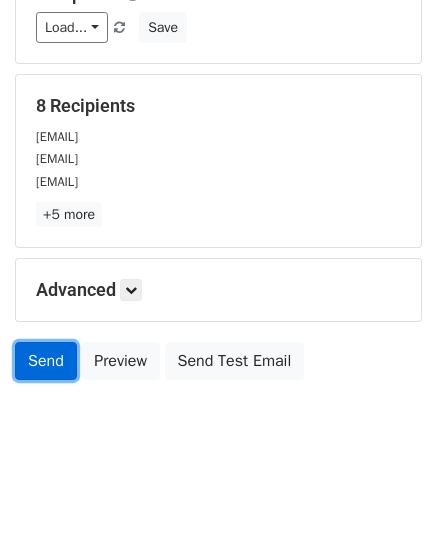 click on "Send" at bounding box center (46, 361) 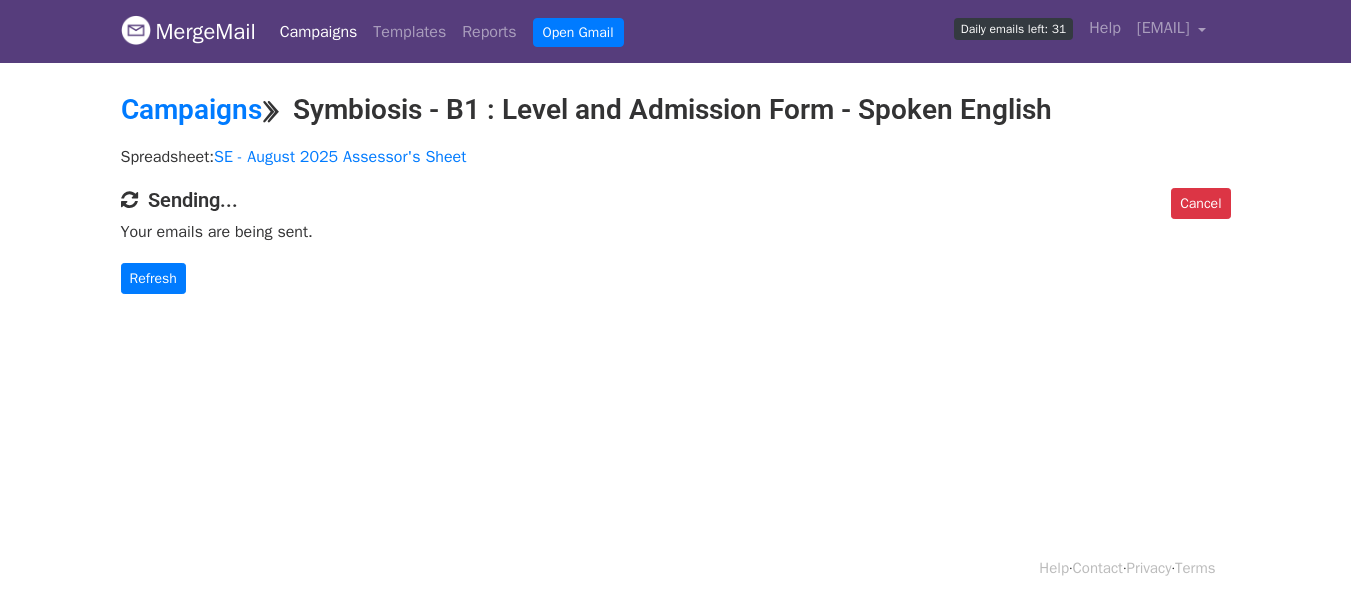 scroll, scrollTop: 0, scrollLeft: 0, axis: both 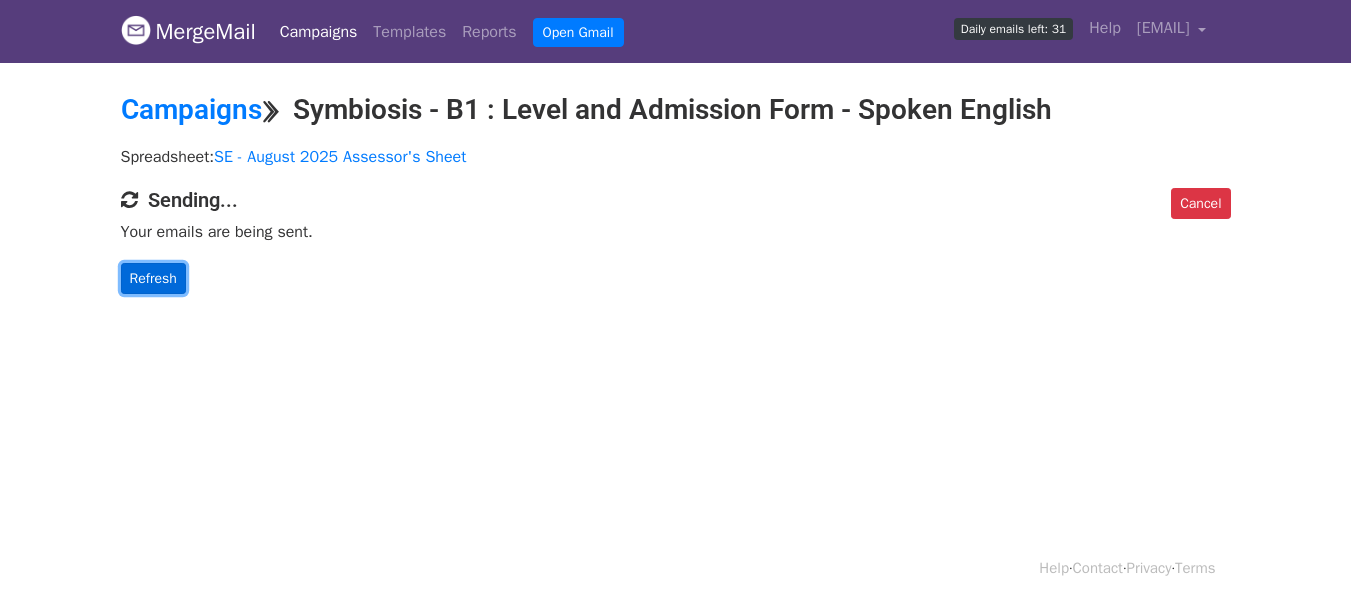 click on "Refresh" at bounding box center (153, 278) 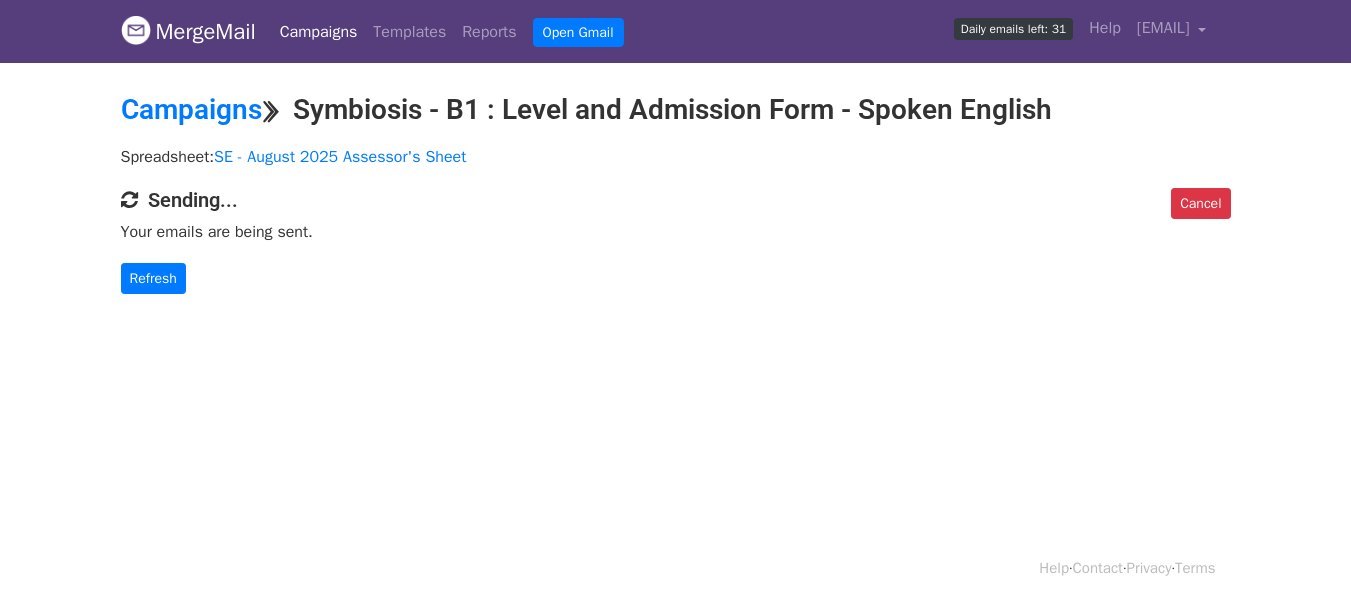 scroll, scrollTop: 0, scrollLeft: 0, axis: both 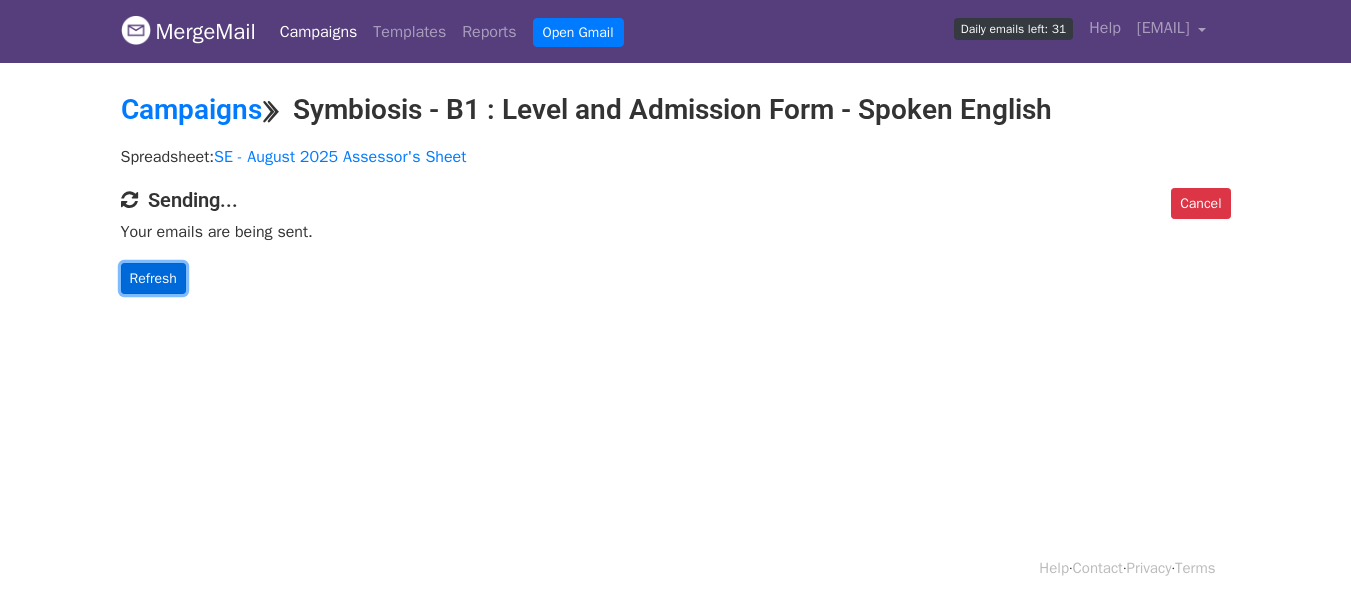 click on "Refresh" at bounding box center (153, 278) 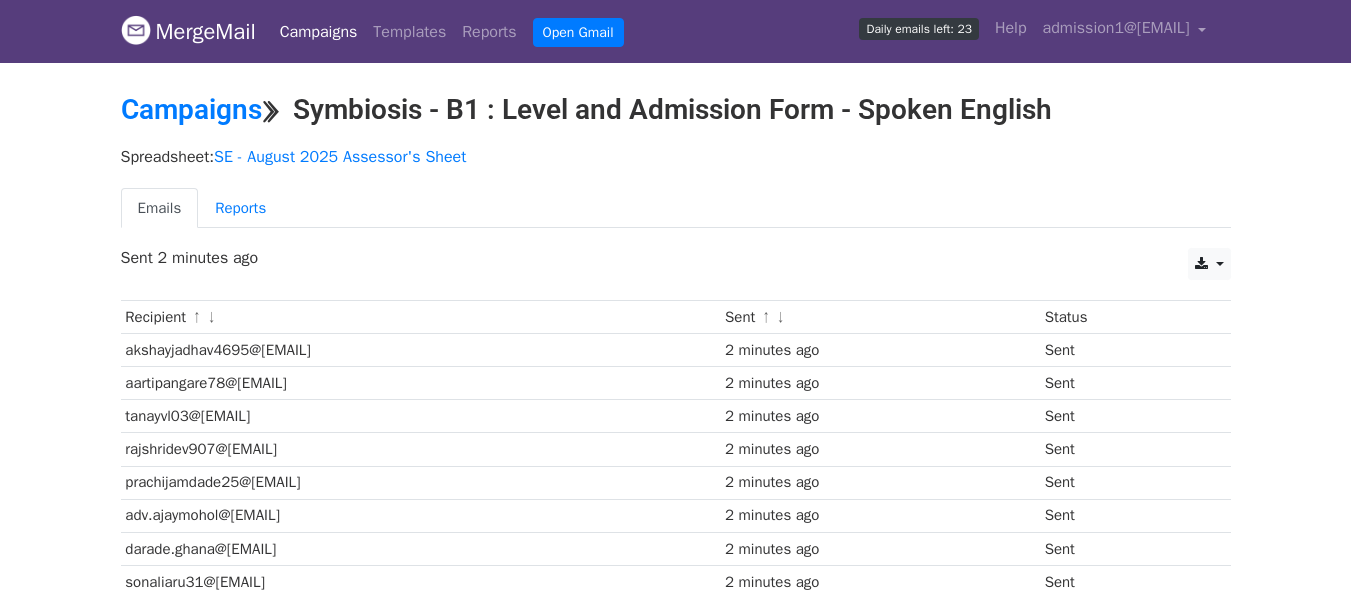 scroll, scrollTop: 0, scrollLeft: 0, axis: both 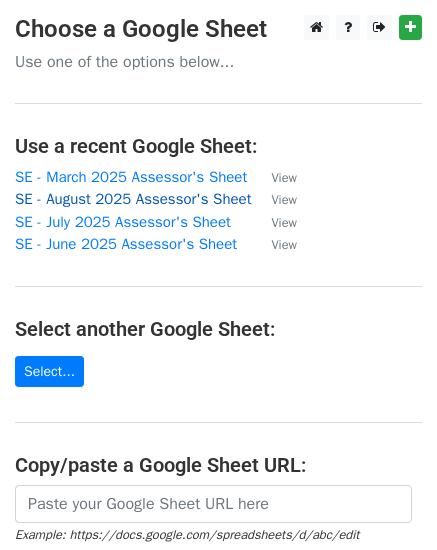 click on "SE - August 2025 Assessor's Sheet" at bounding box center (133, 199) 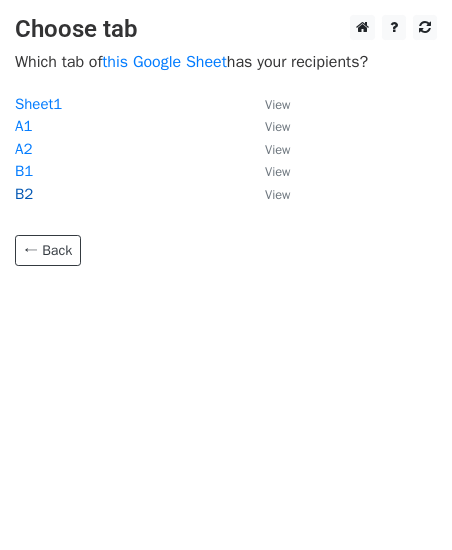 scroll, scrollTop: 0, scrollLeft: 0, axis: both 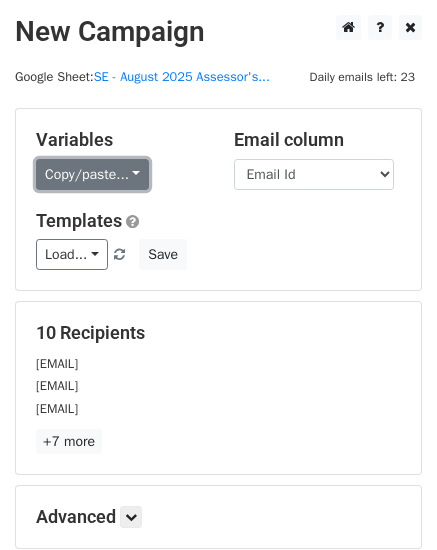 click on "Copy/paste..." at bounding box center [92, 174] 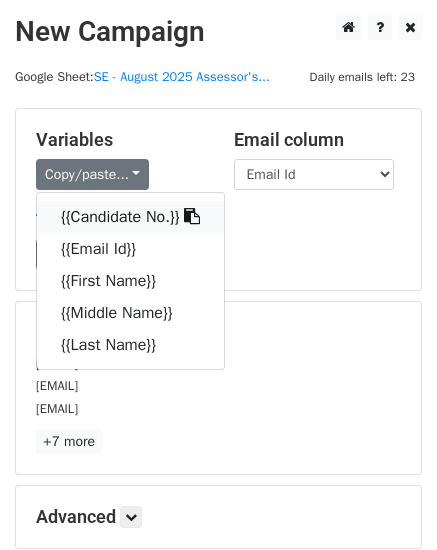 click on "{{Candidate No.}}" at bounding box center [130, 217] 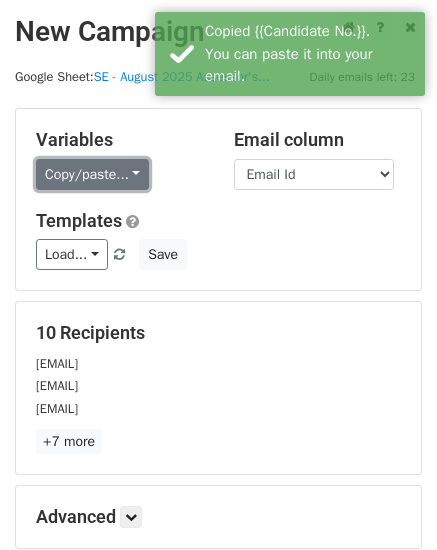click on "Copy/paste..." at bounding box center (92, 174) 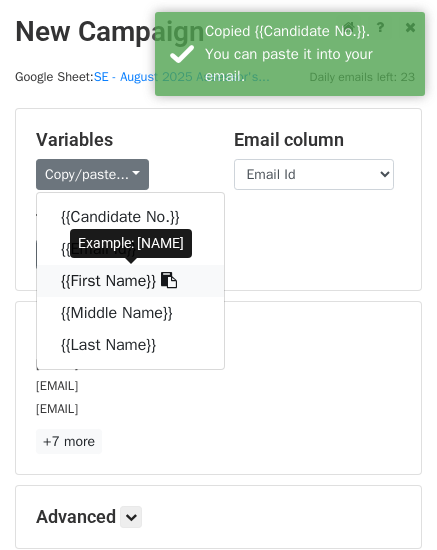 click on "{{First Name}}" at bounding box center (130, 281) 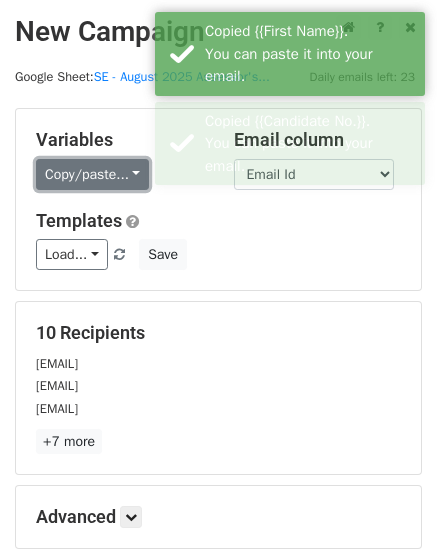 click on "Copy/paste..." at bounding box center [92, 174] 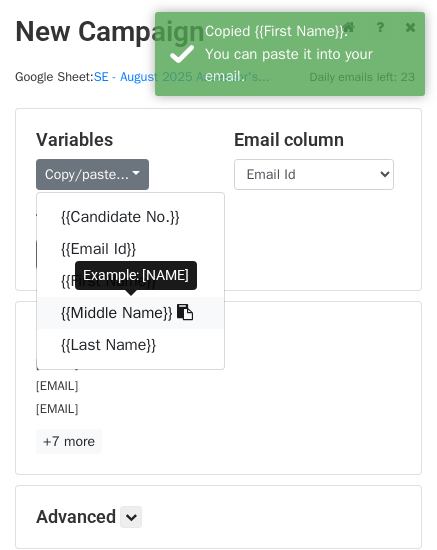 click on "{{Middle Name}}" at bounding box center [130, 313] 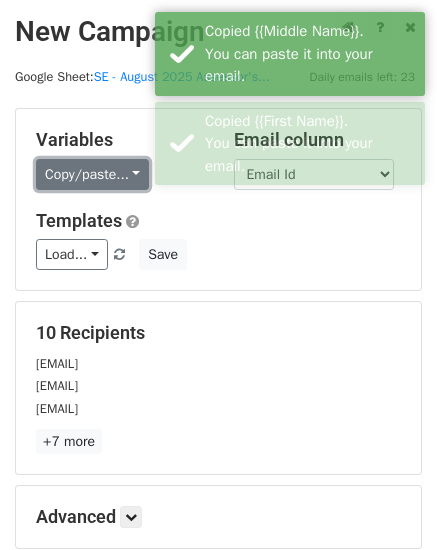 click on "Copy/paste..." at bounding box center (92, 174) 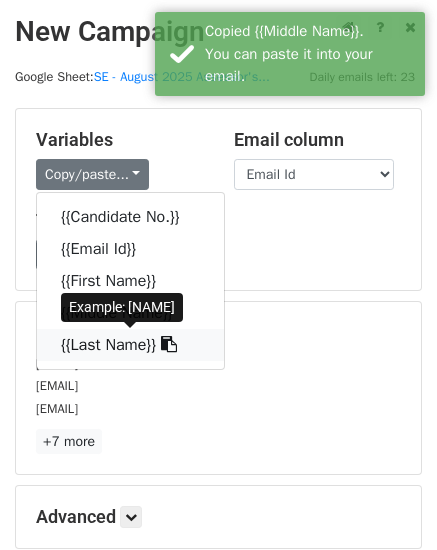 click on "{{Last Name}}" at bounding box center (130, 345) 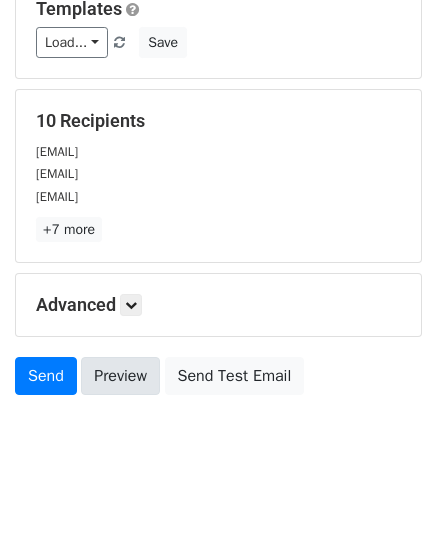 scroll, scrollTop: 227, scrollLeft: 0, axis: vertical 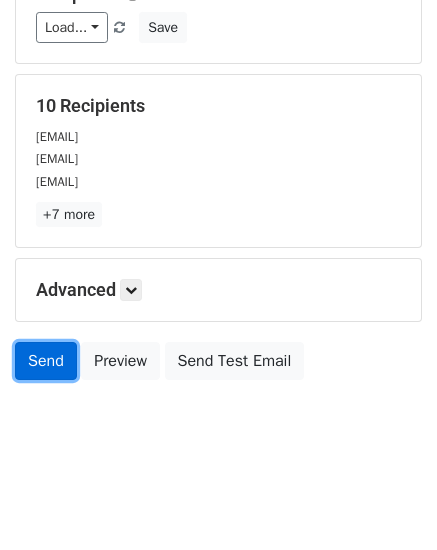 click on "Send" at bounding box center [46, 361] 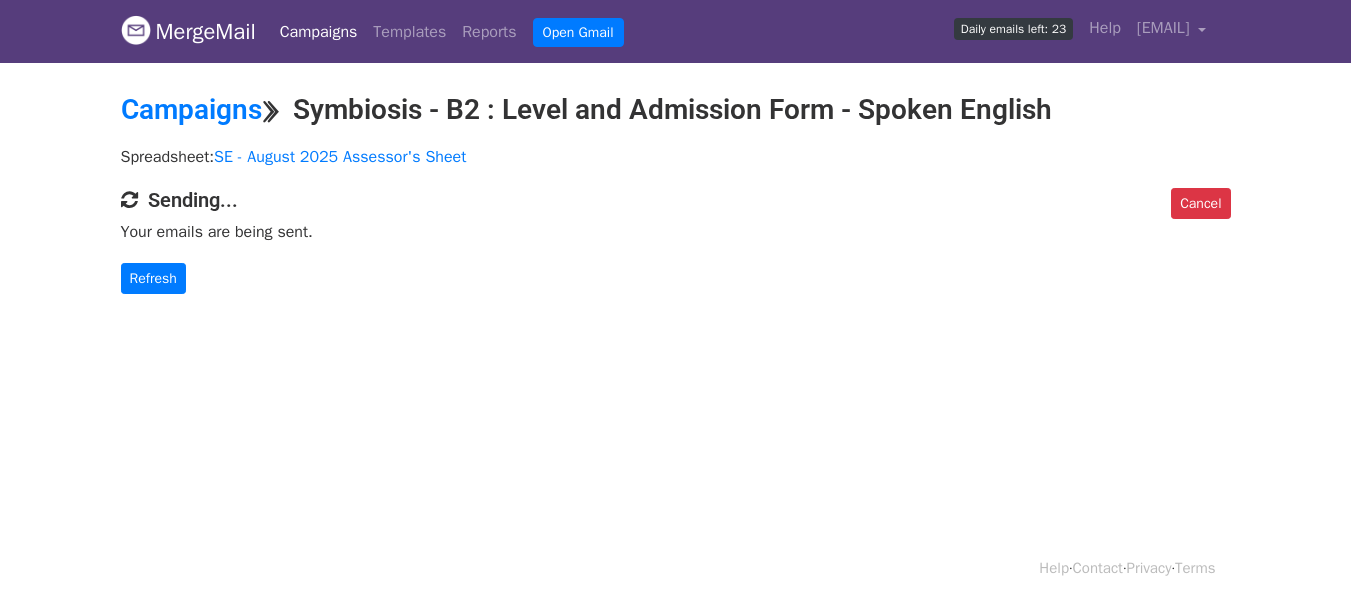 scroll, scrollTop: 0, scrollLeft: 0, axis: both 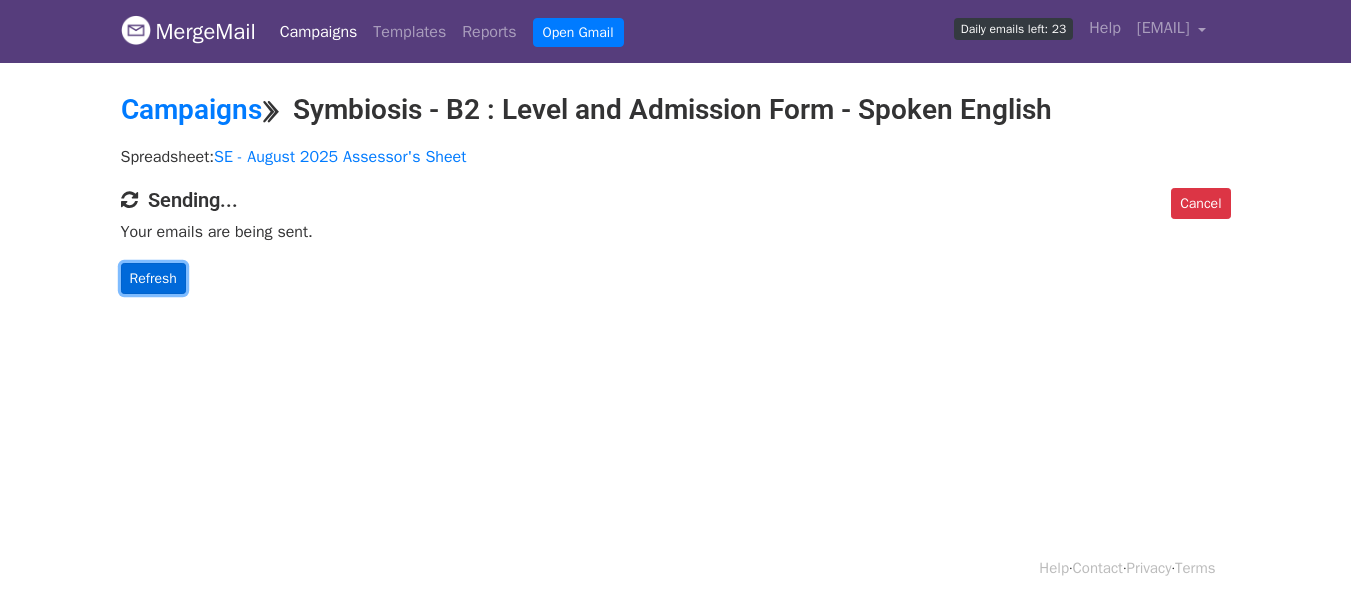 click on "Refresh" at bounding box center [153, 278] 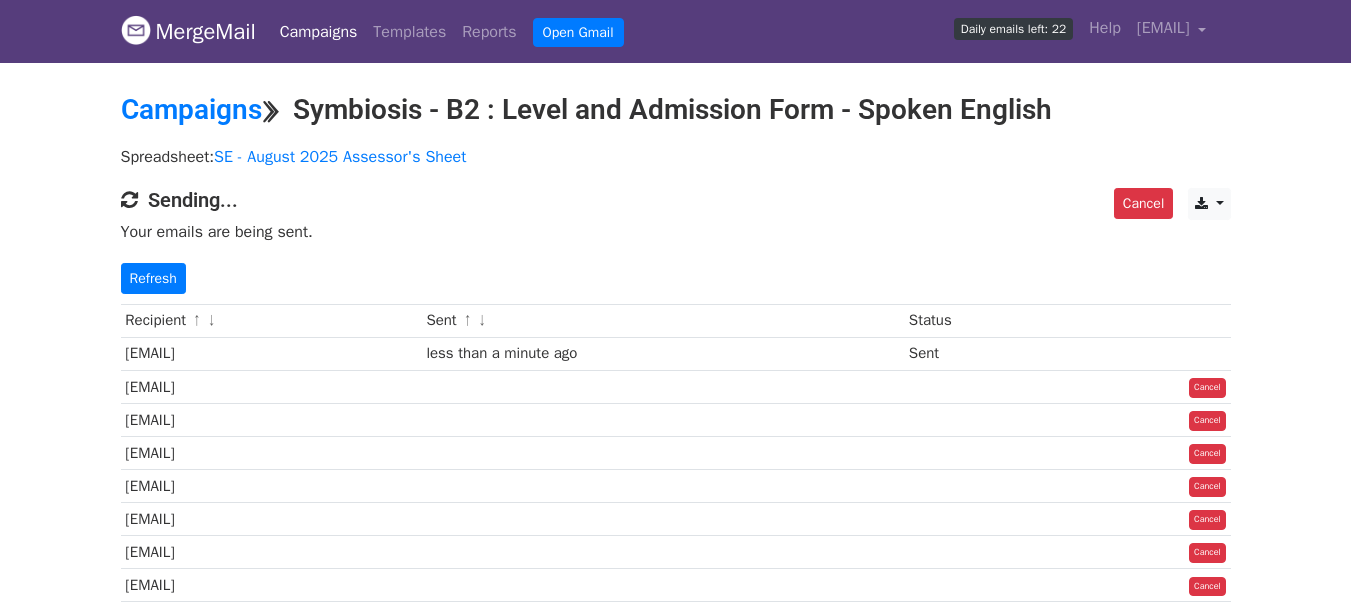 scroll, scrollTop: 0, scrollLeft: 0, axis: both 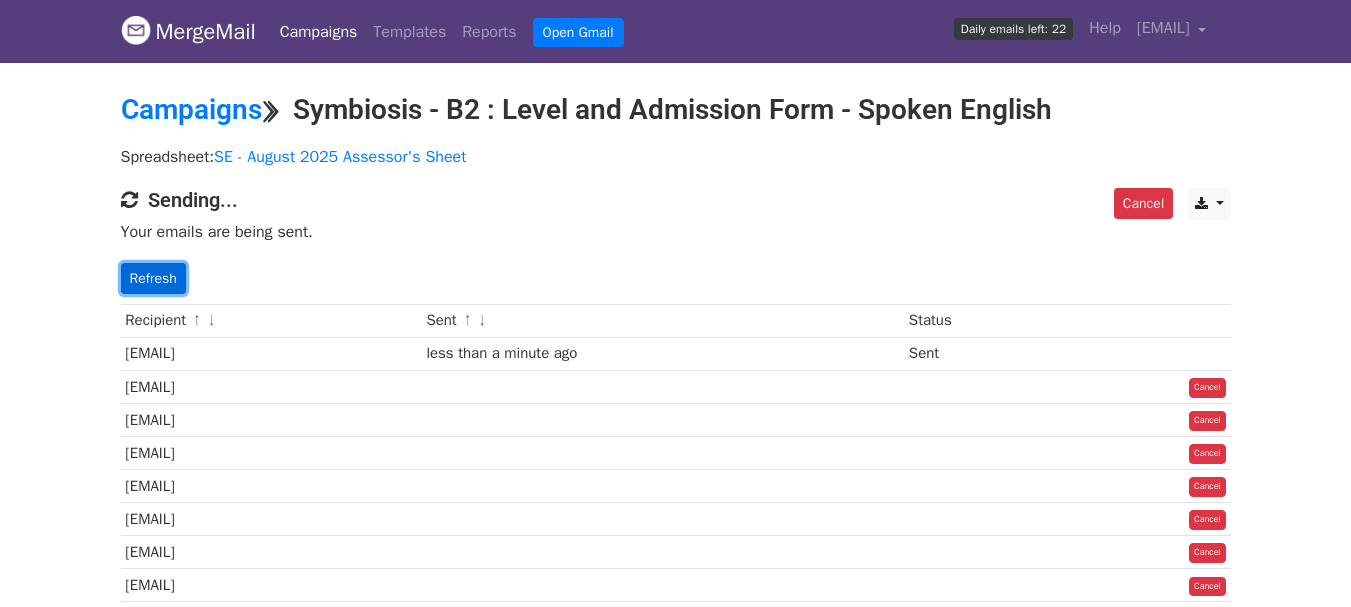 click on "Refresh" at bounding box center (153, 278) 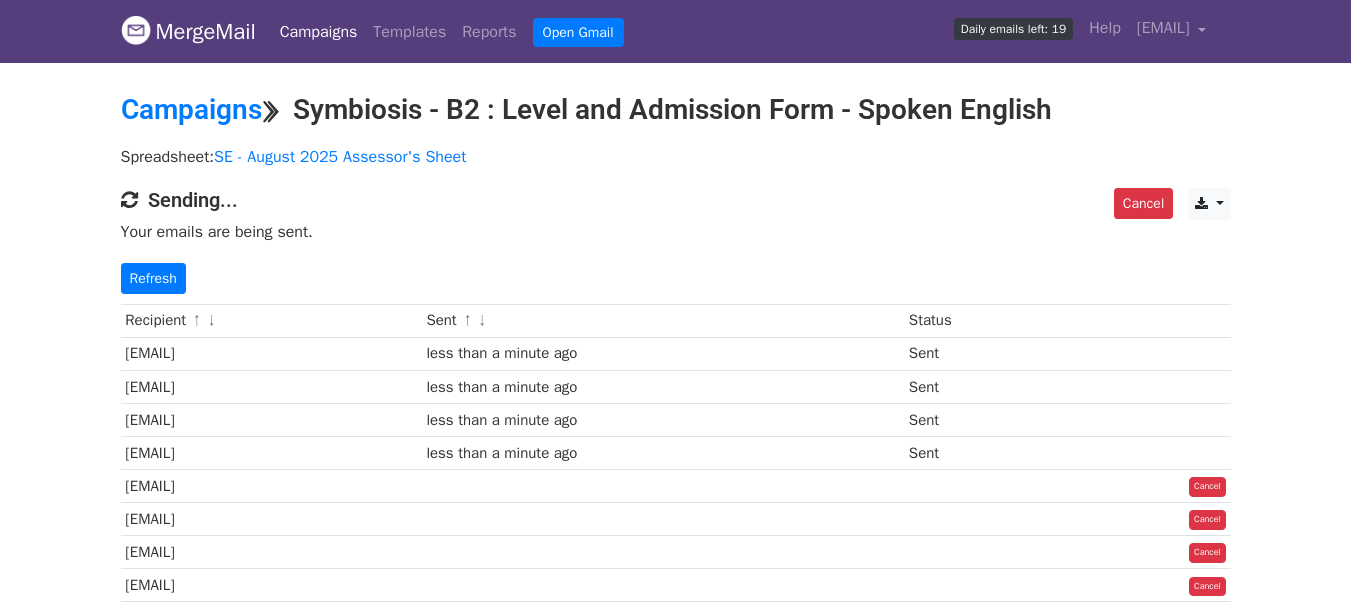scroll, scrollTop: 0, scrollLeft: 0, axis: both 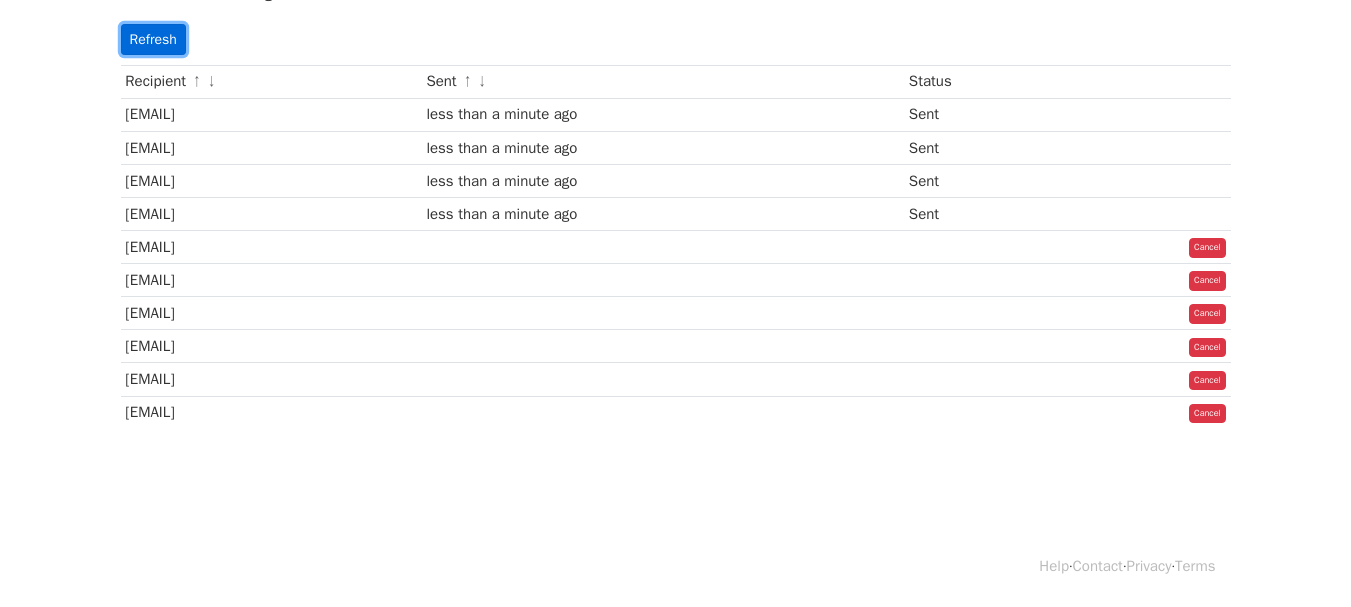 click on "Refresh" at bounding box center [153, 39] 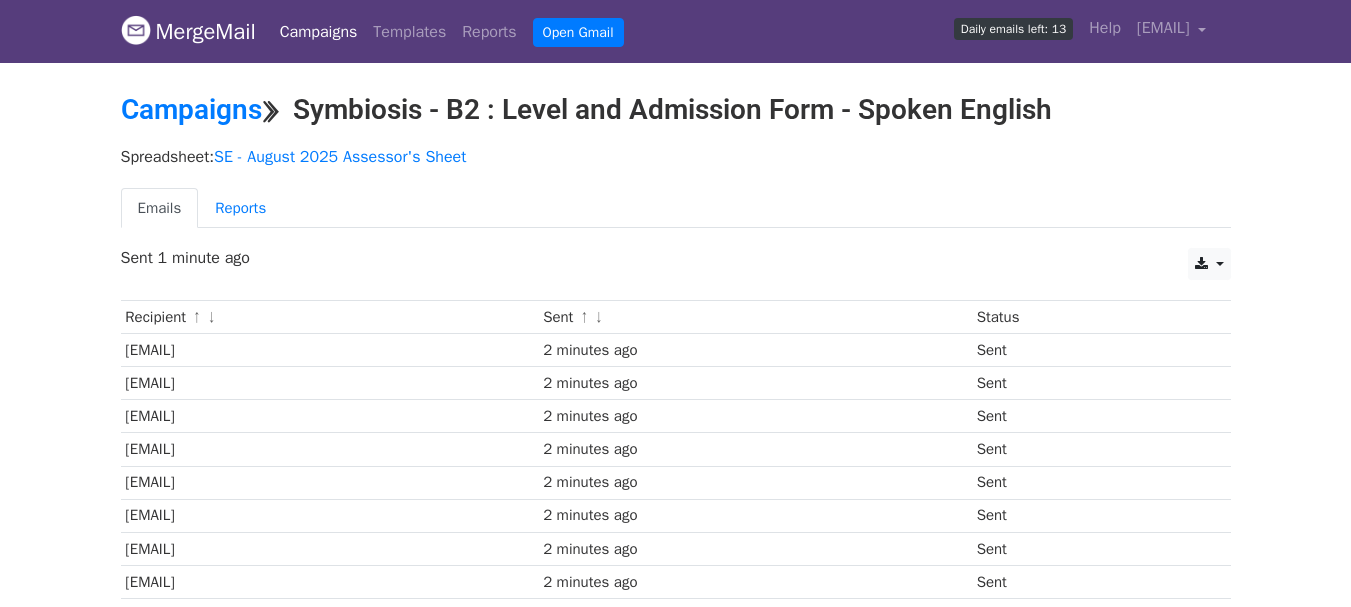 scroll, scrollTop: 125, scrollLeft: 0, axis: vertical 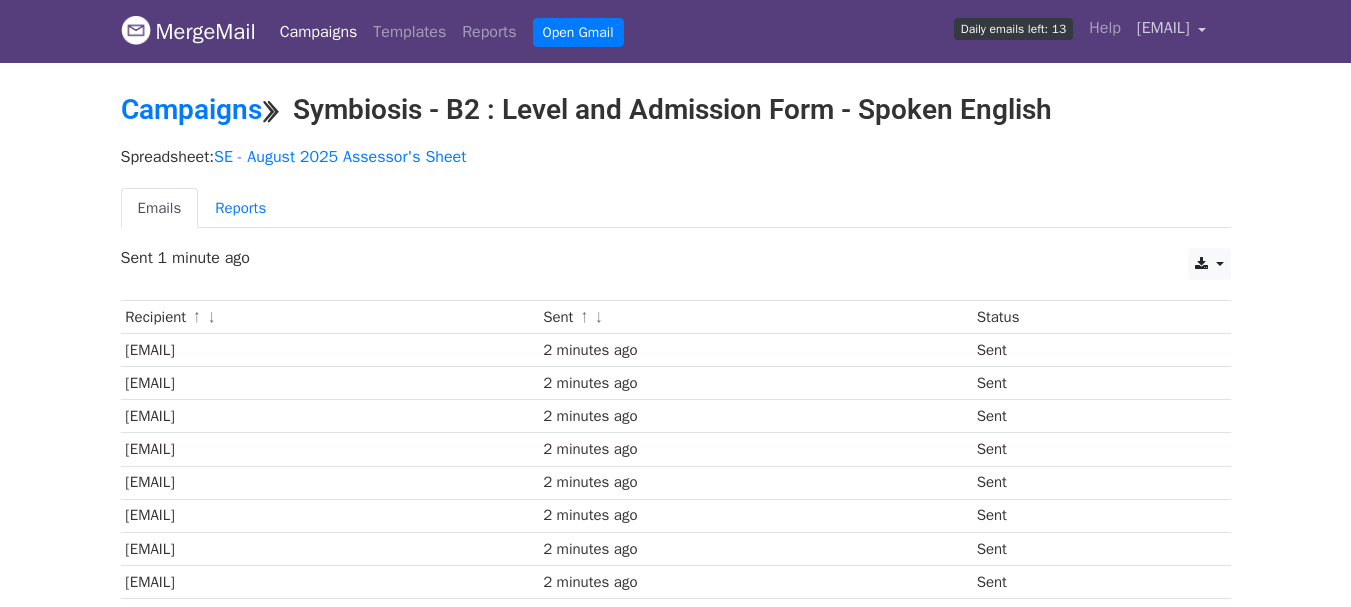 click on "[EMAIL]" at bounding box center [1172, 31] 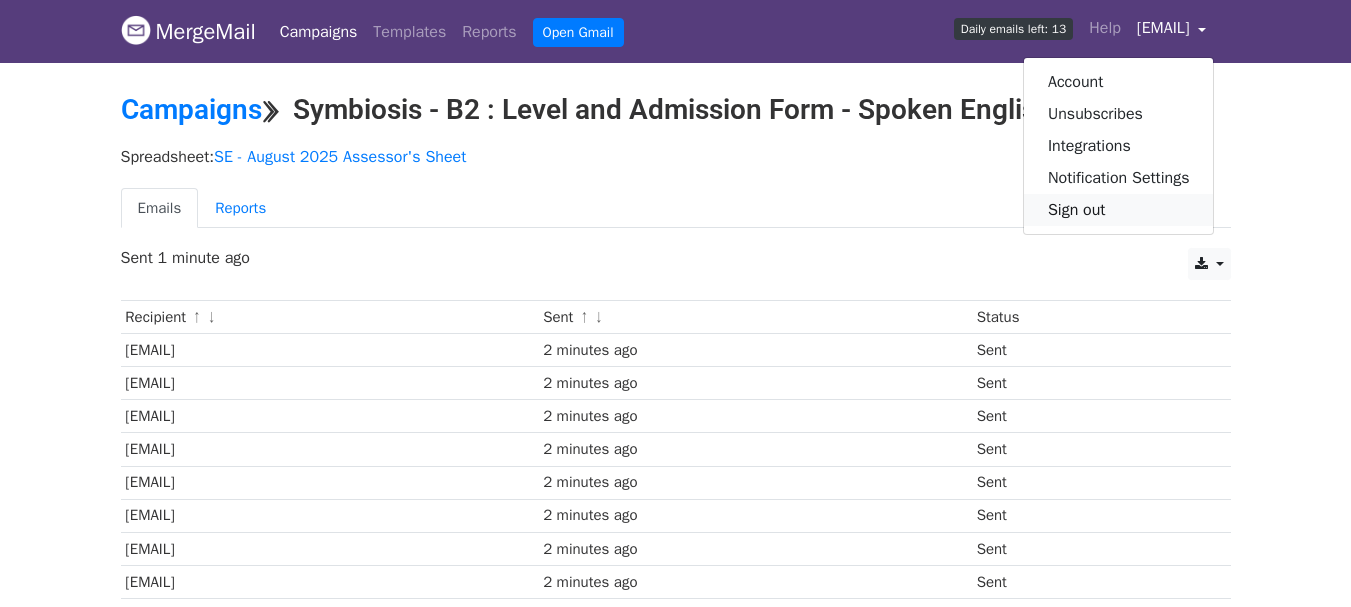 click on "Sign out" at bounding box center (1119, 210) 